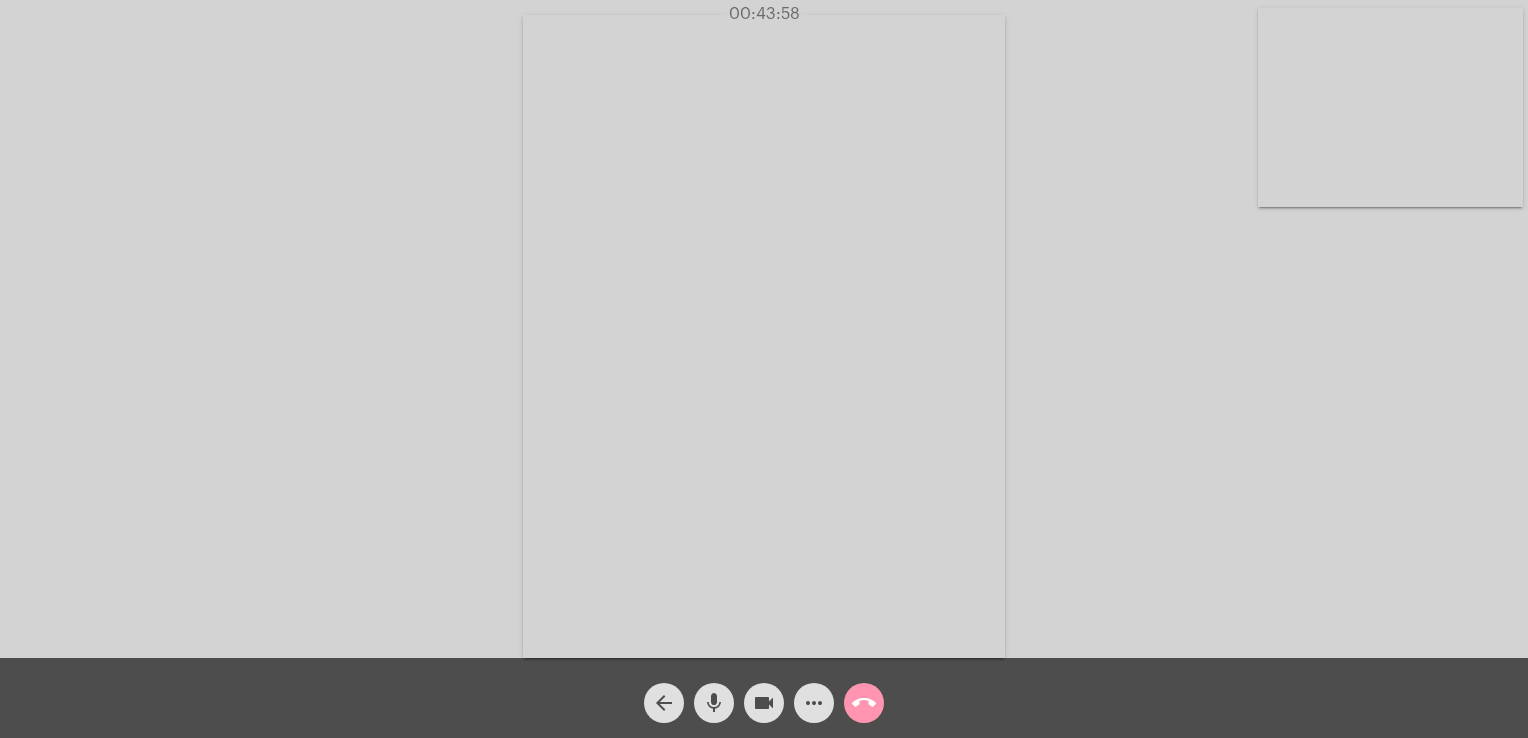 scroll, scrollTop: 0, scrollLeft: 0, axis: both 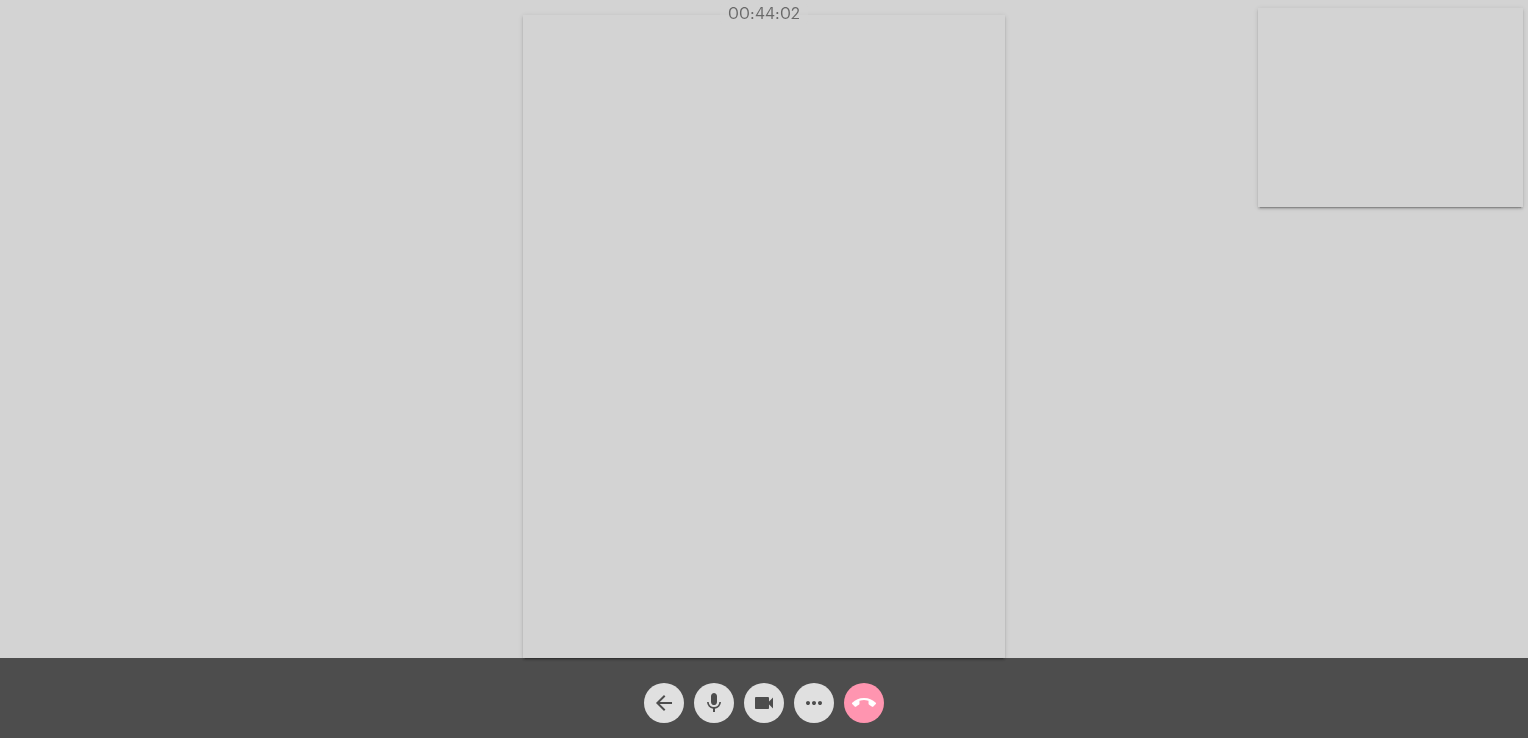 click on "Acessando Câmera e Microfone..." 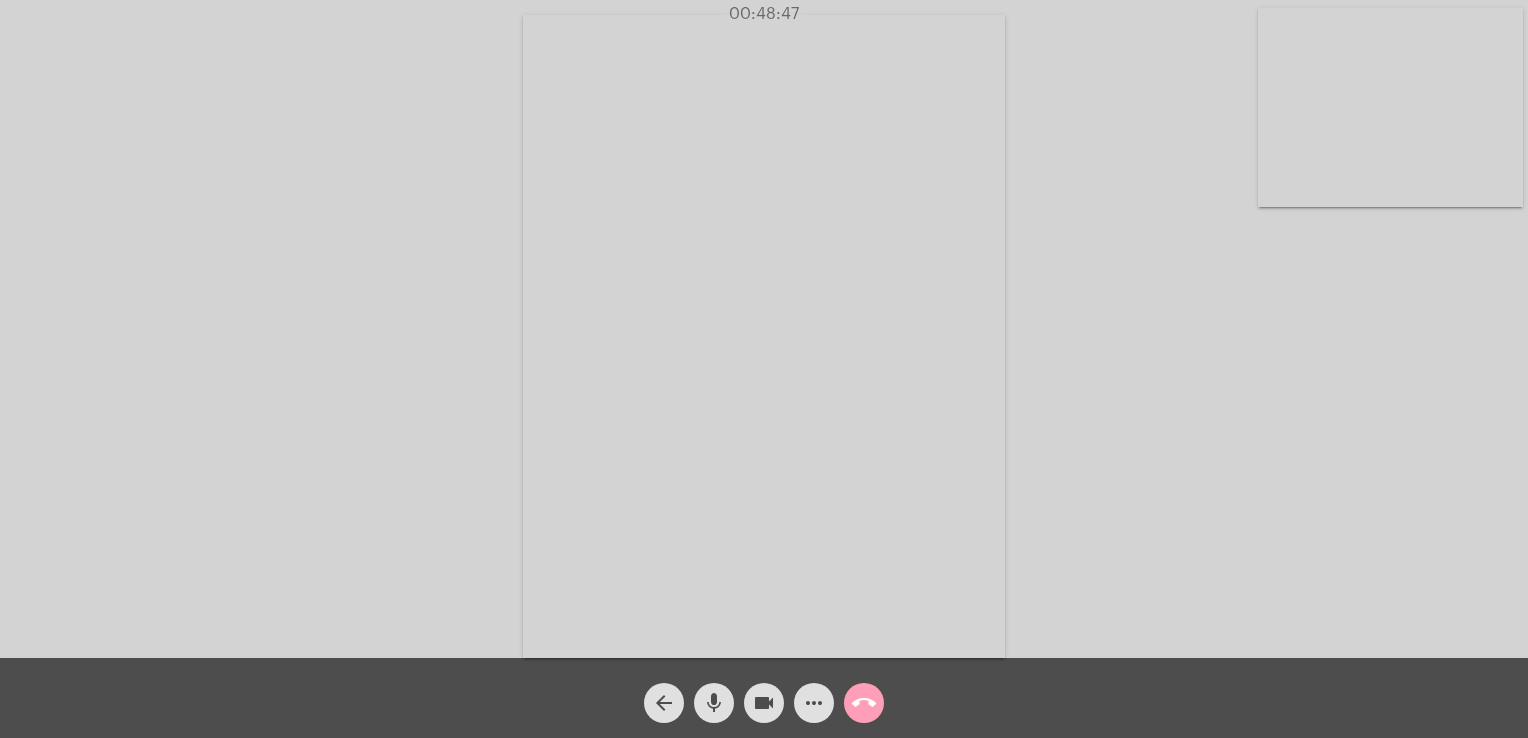 click on "call_end" 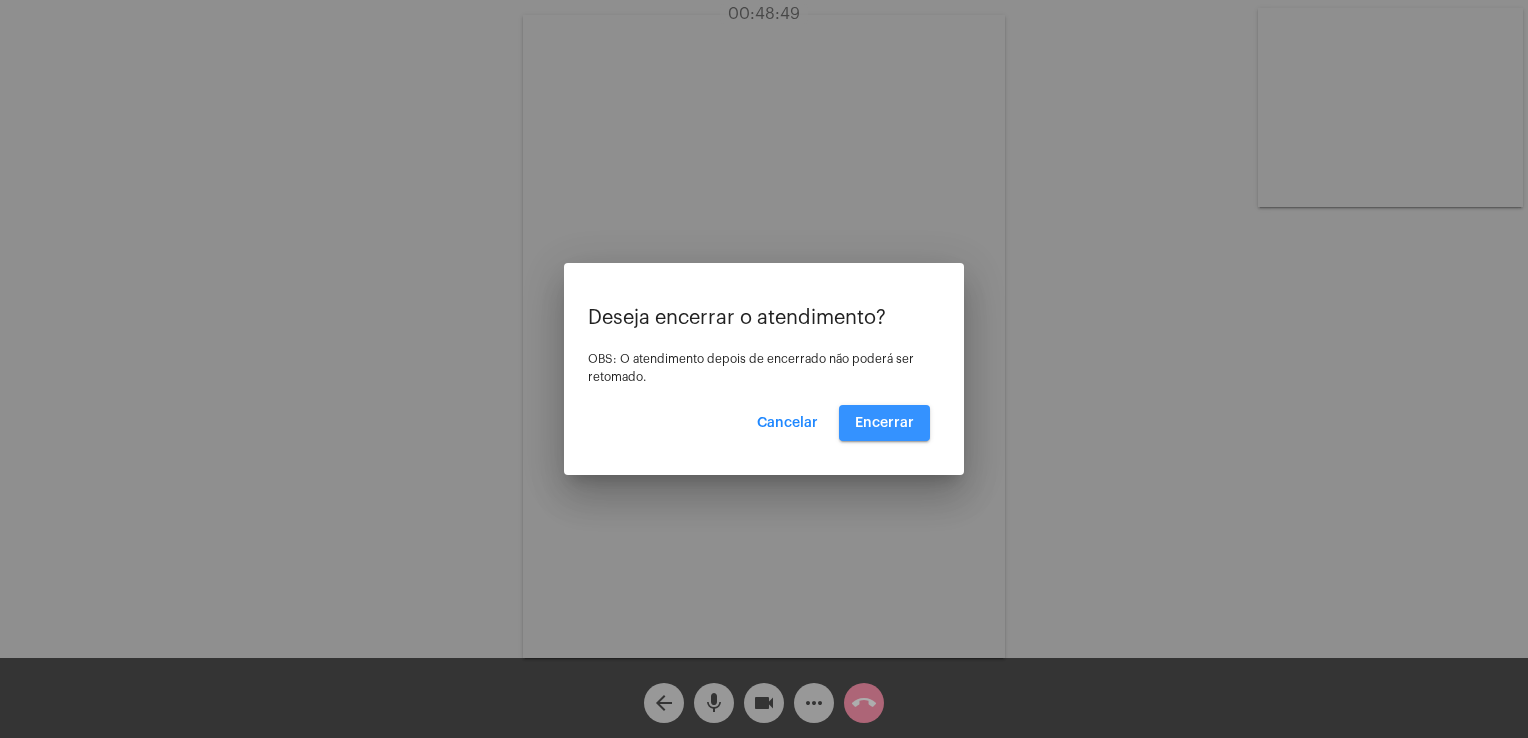 click on "Encerrar" at bounding box center [884, 423] 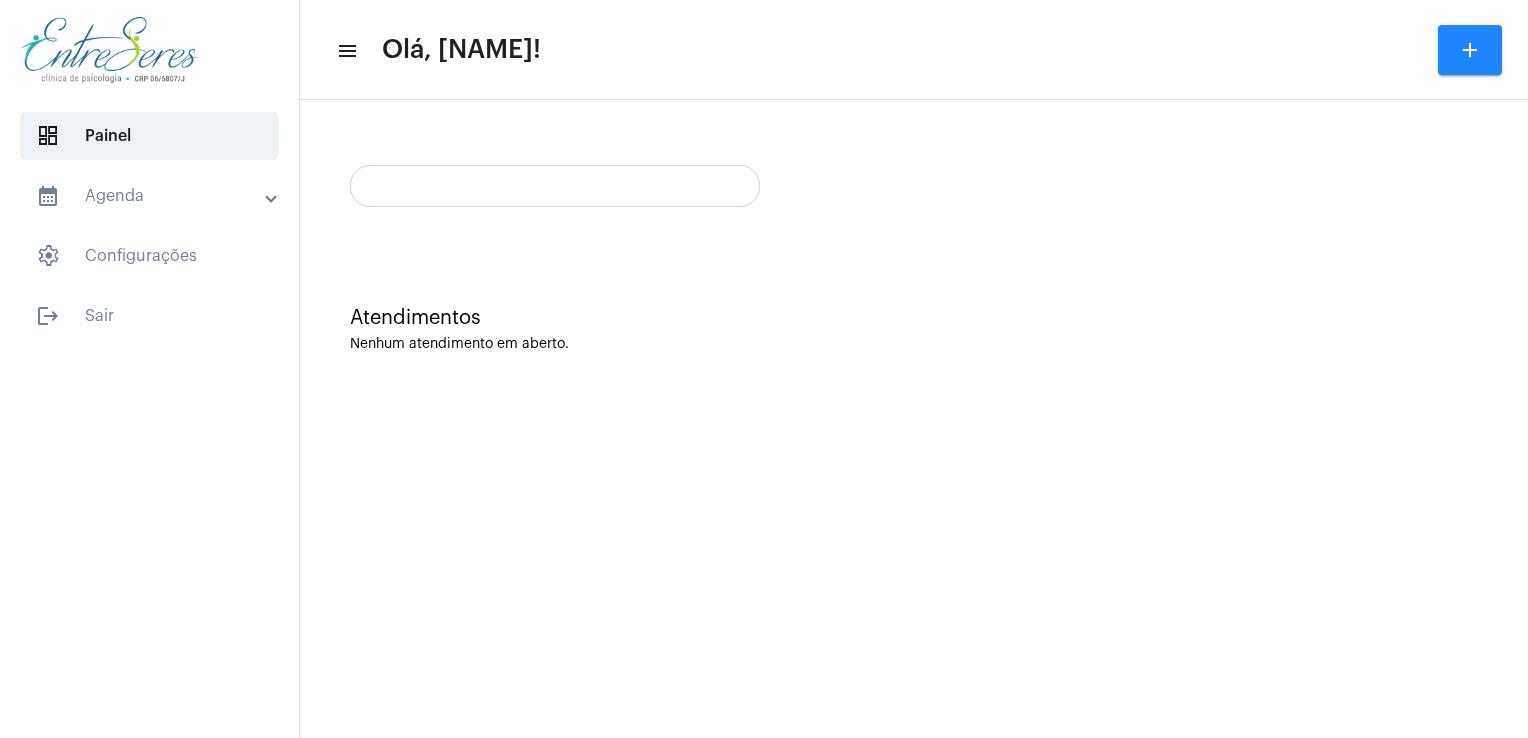 scroll, scrollTop: 0, scrollLeft: 0, axis: both 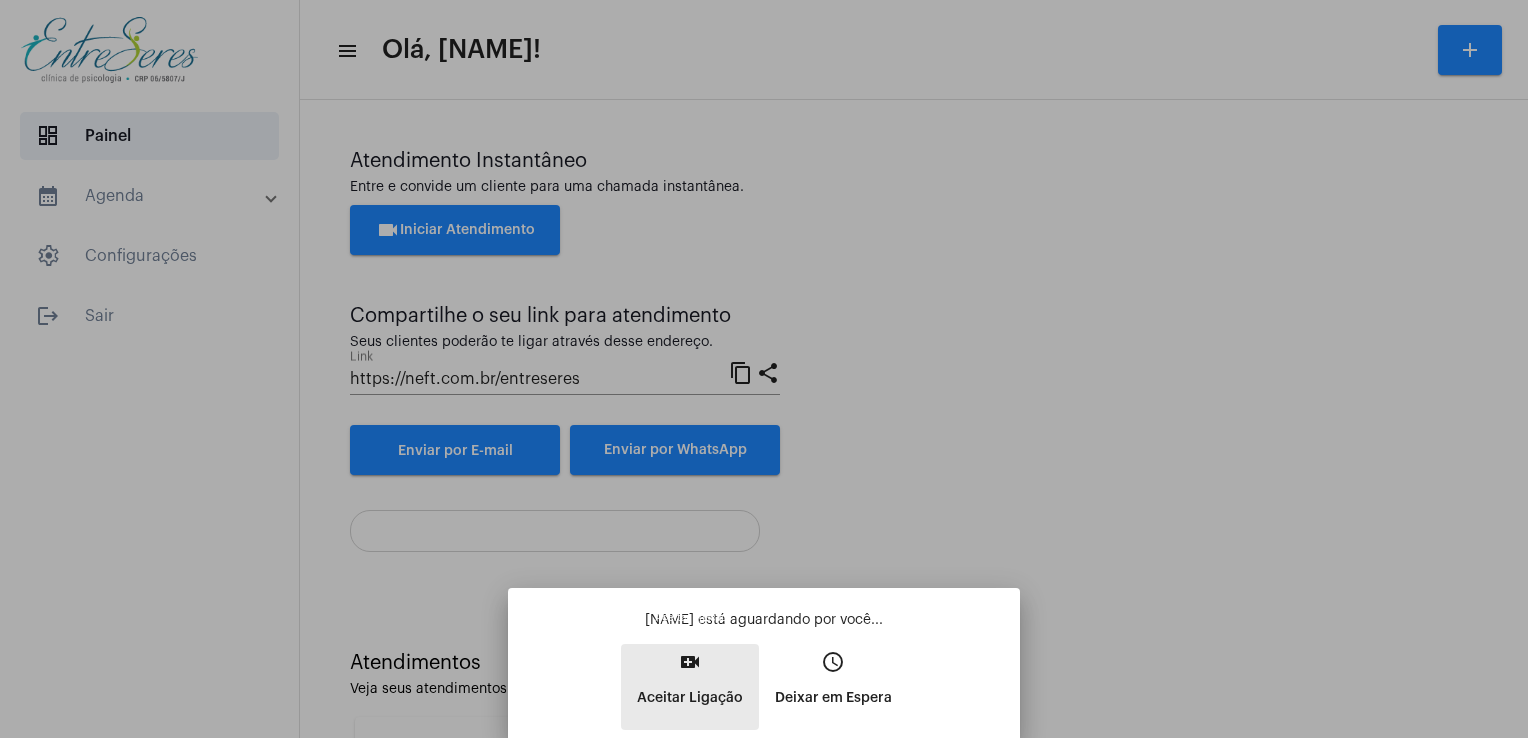 click on "Aceitar Ligação" at bounding box center [690, 698] 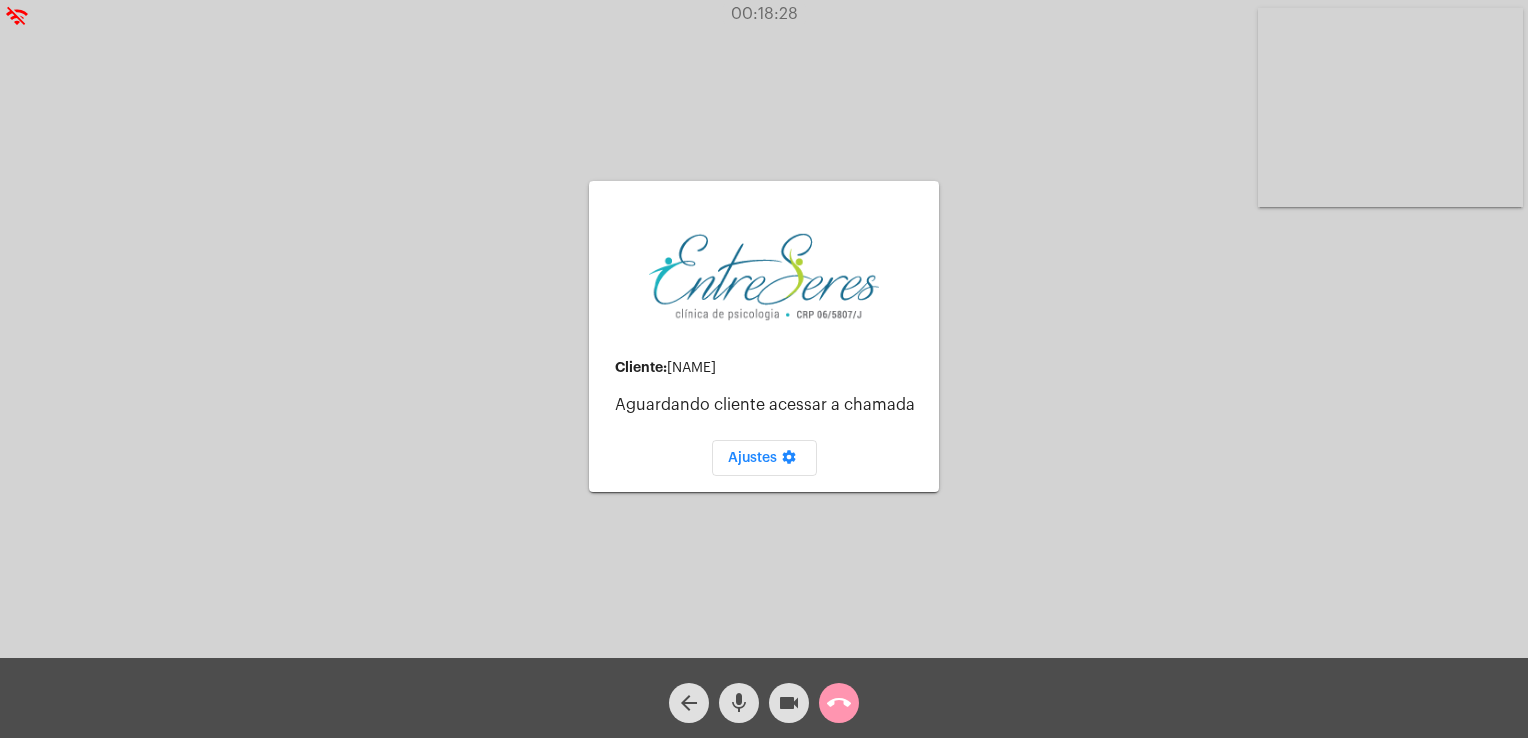 click on "call_end" 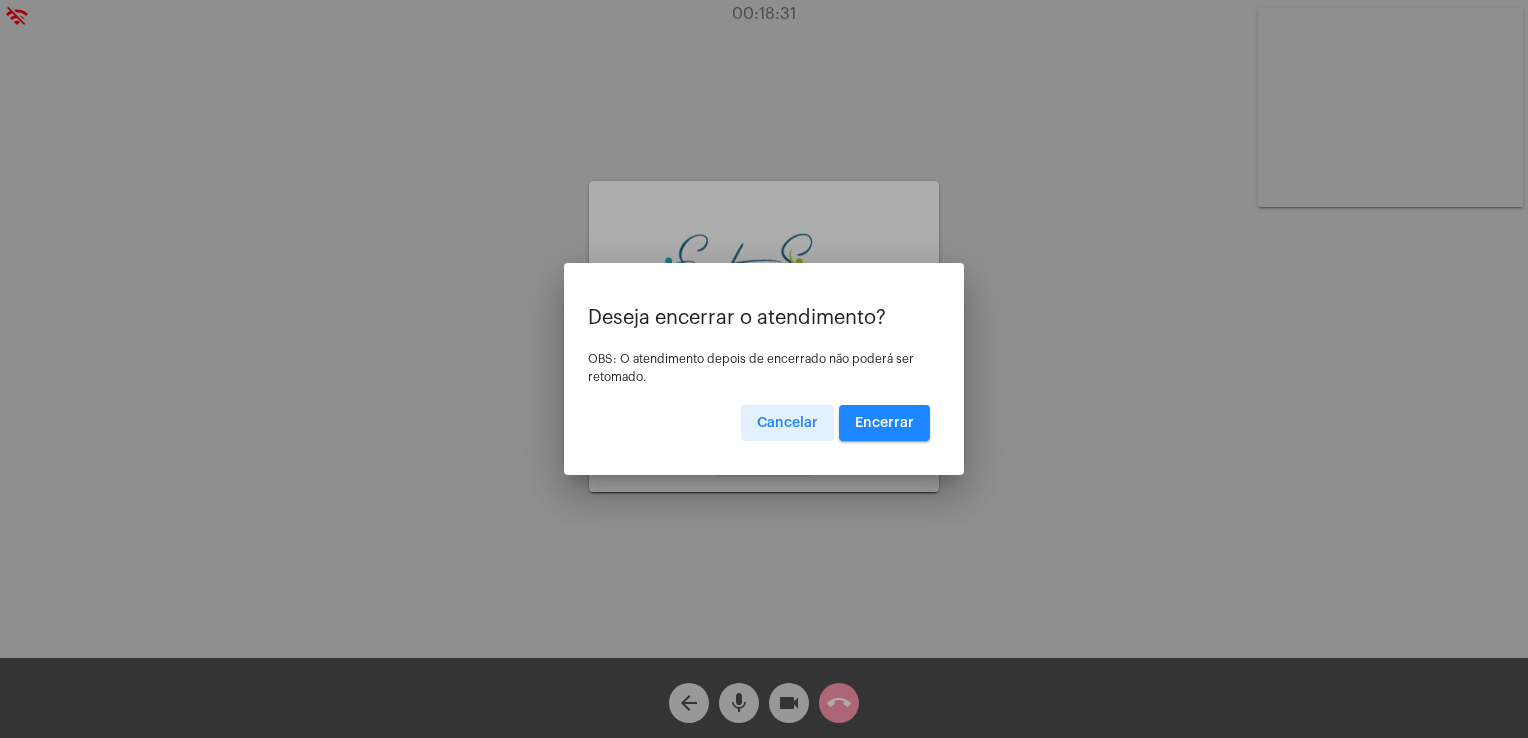 click on "Encerrar" at bounding box center (884, 423) 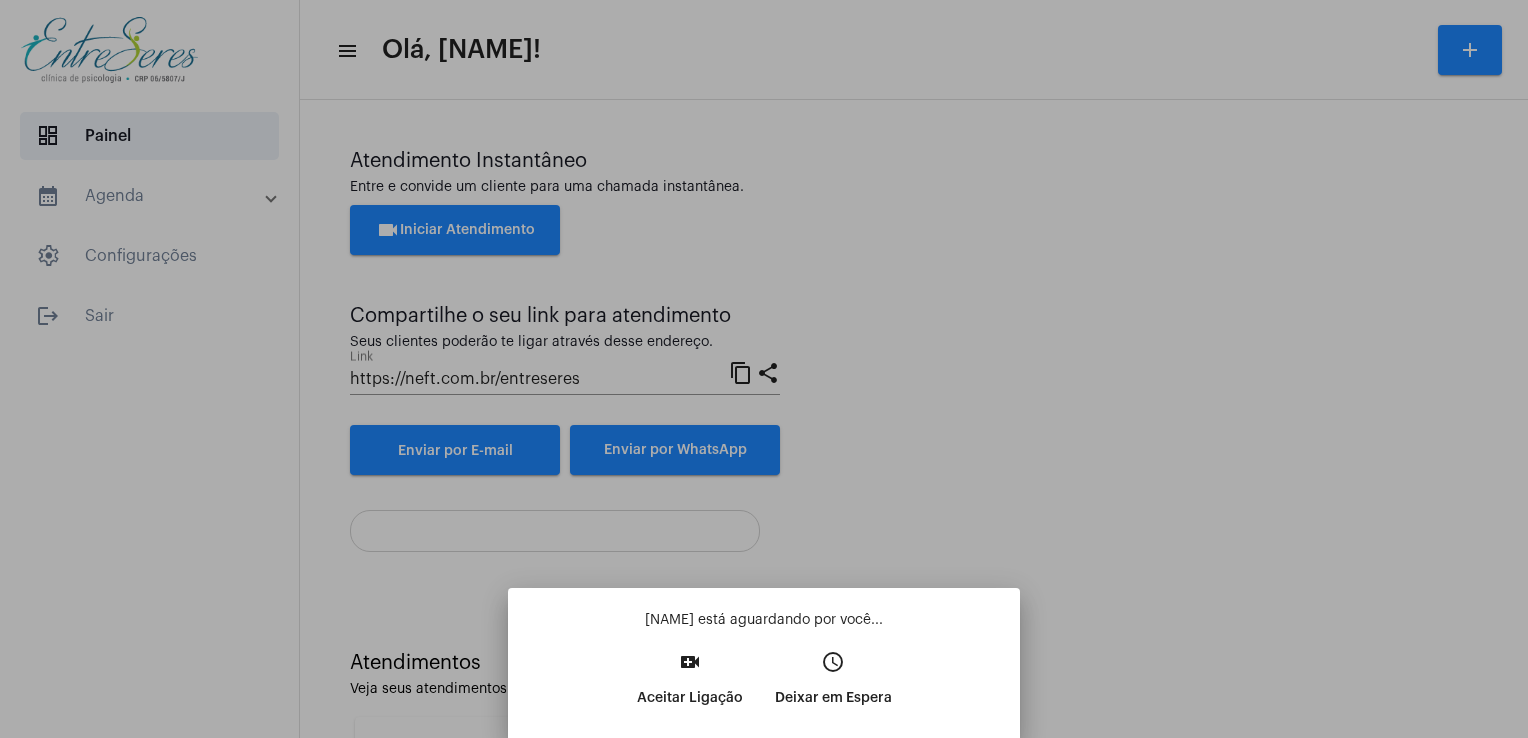 click at bounding box center (764, 369) 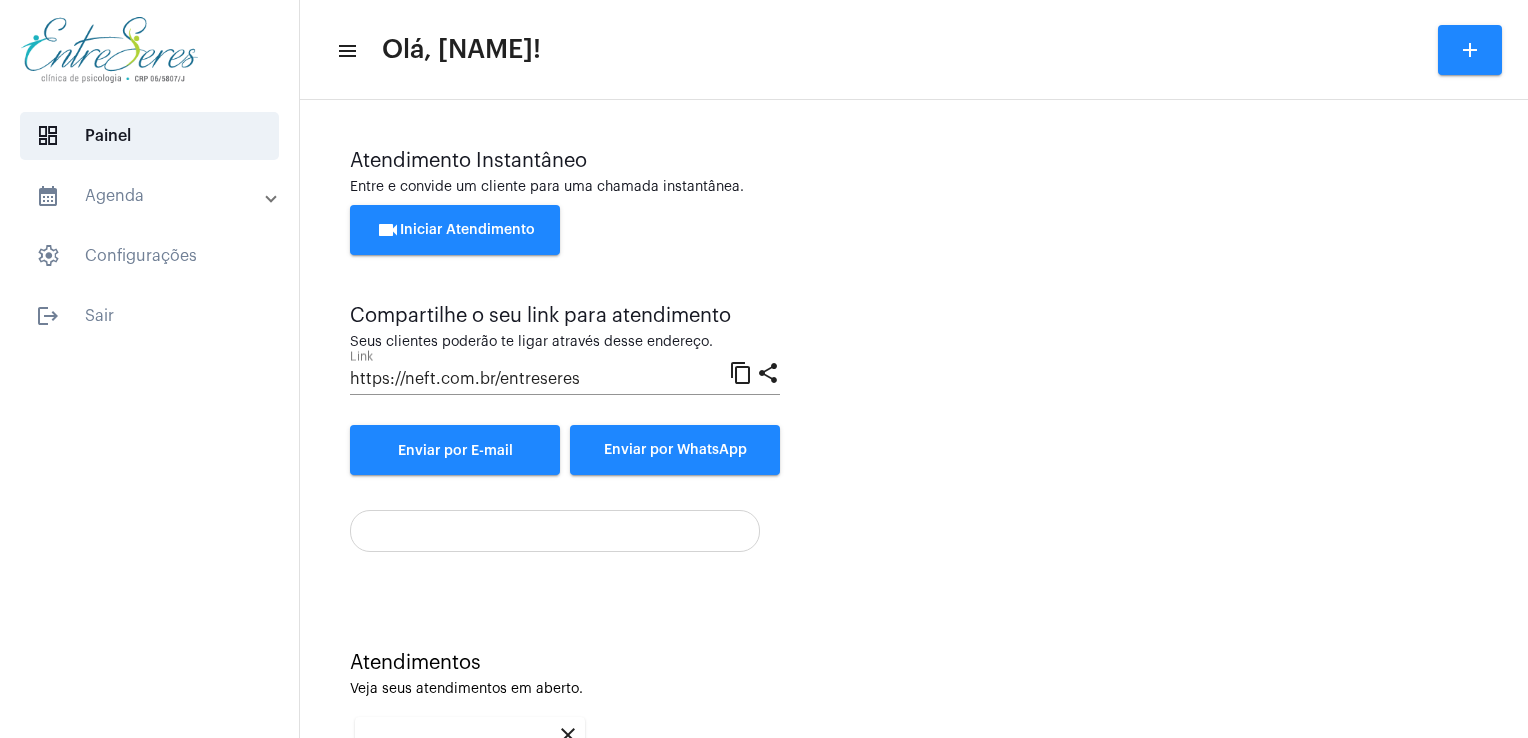 scroll, scrollTop: 266, scrollLeft: 0, axis: vertical 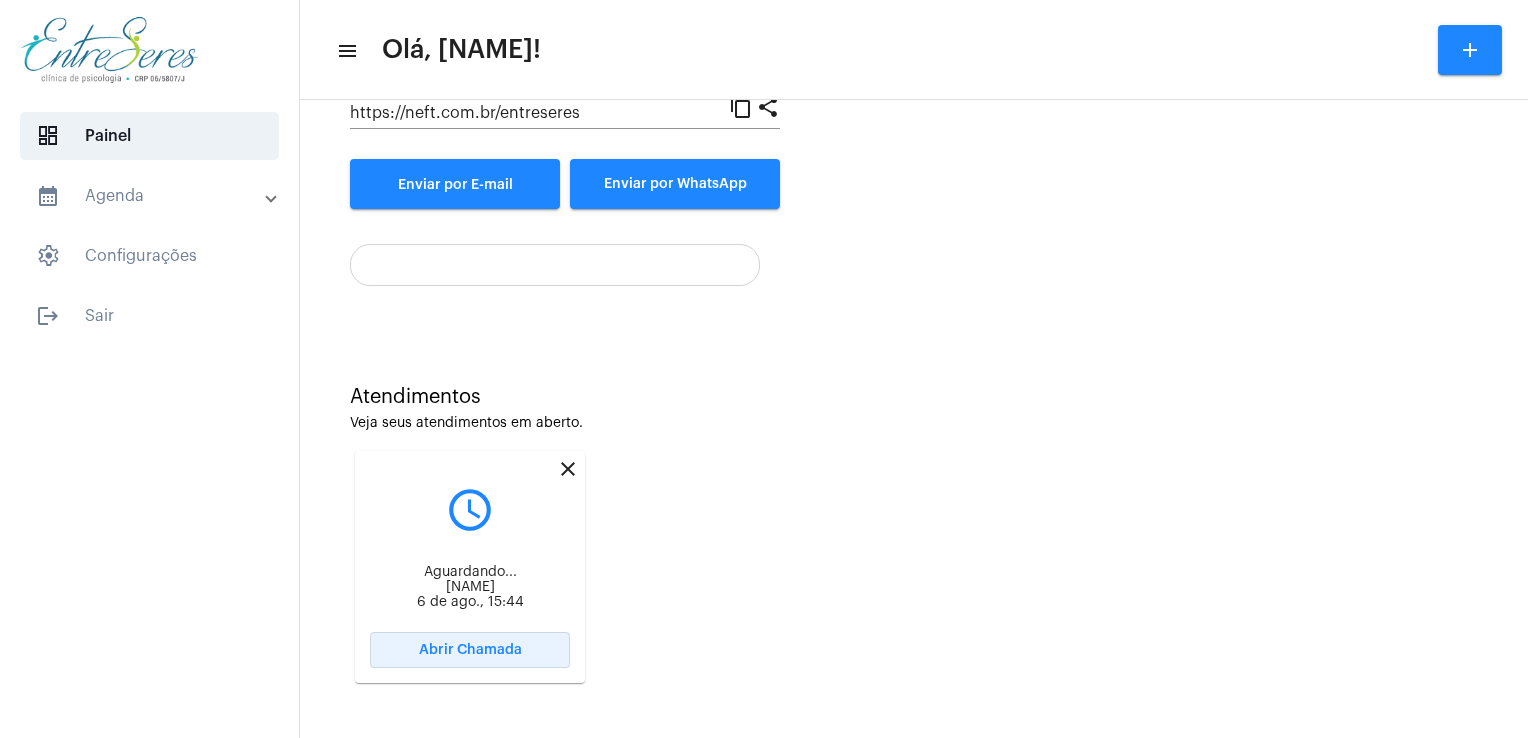 click on "Abrir Chamada" 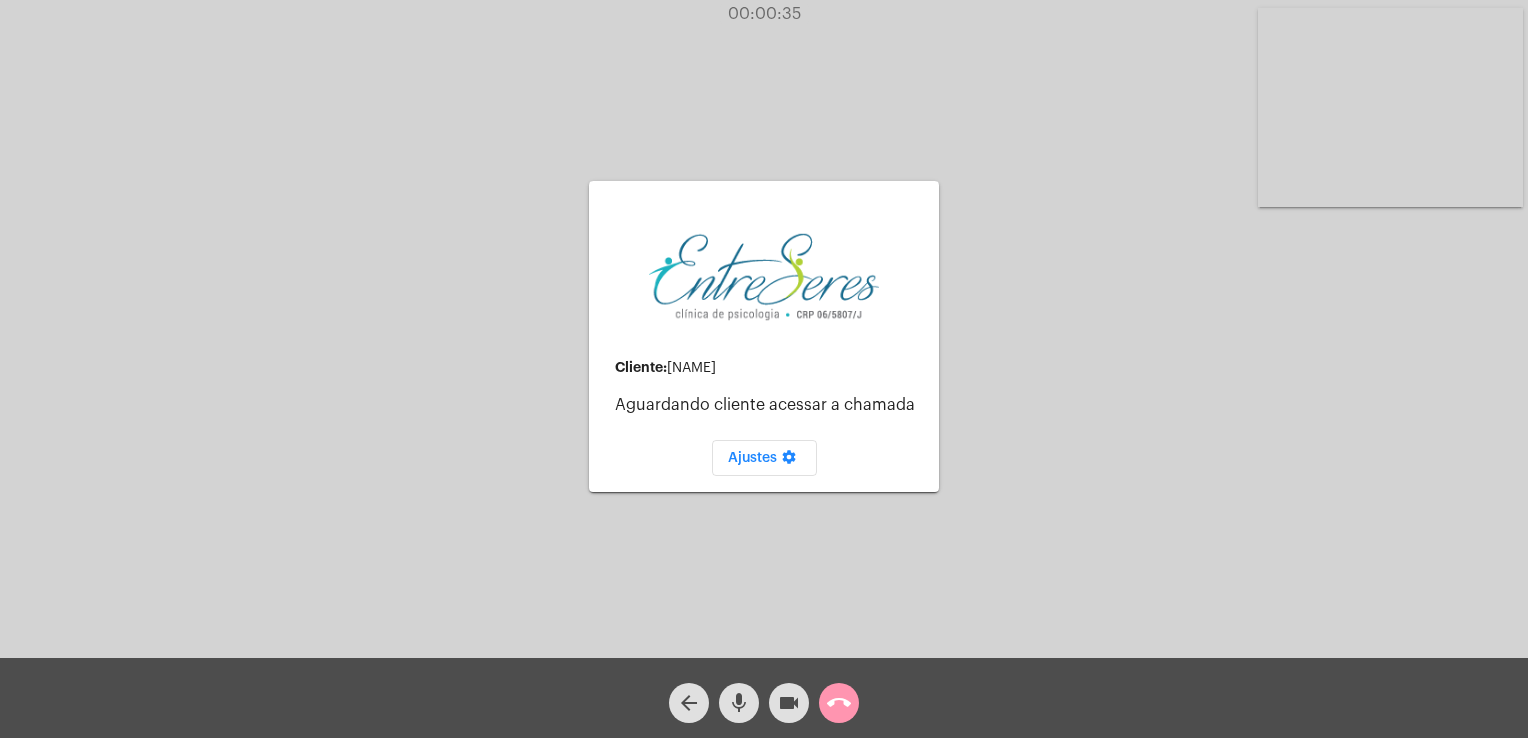 click on "call_end" 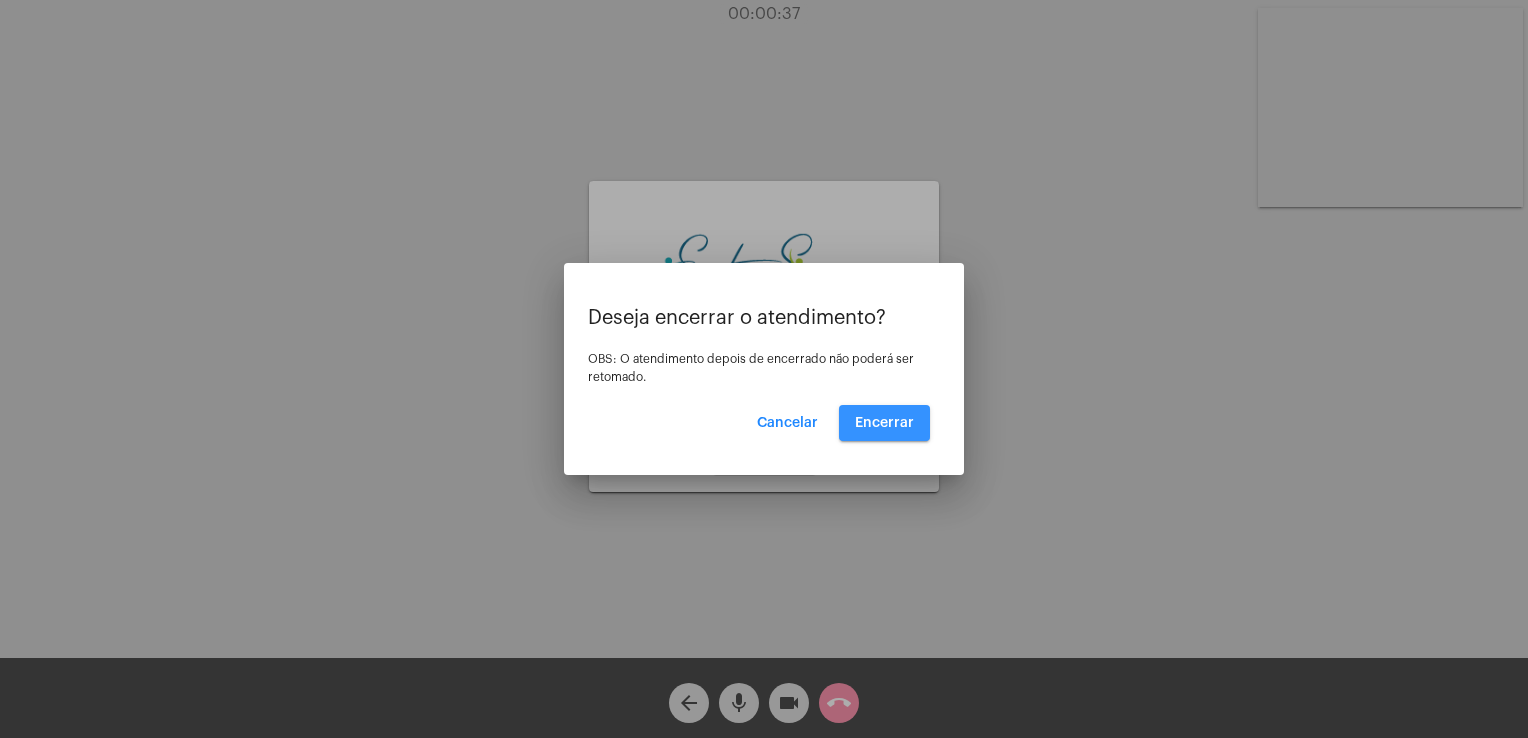 click on "Encerrar" at bounding box center (884, 423) 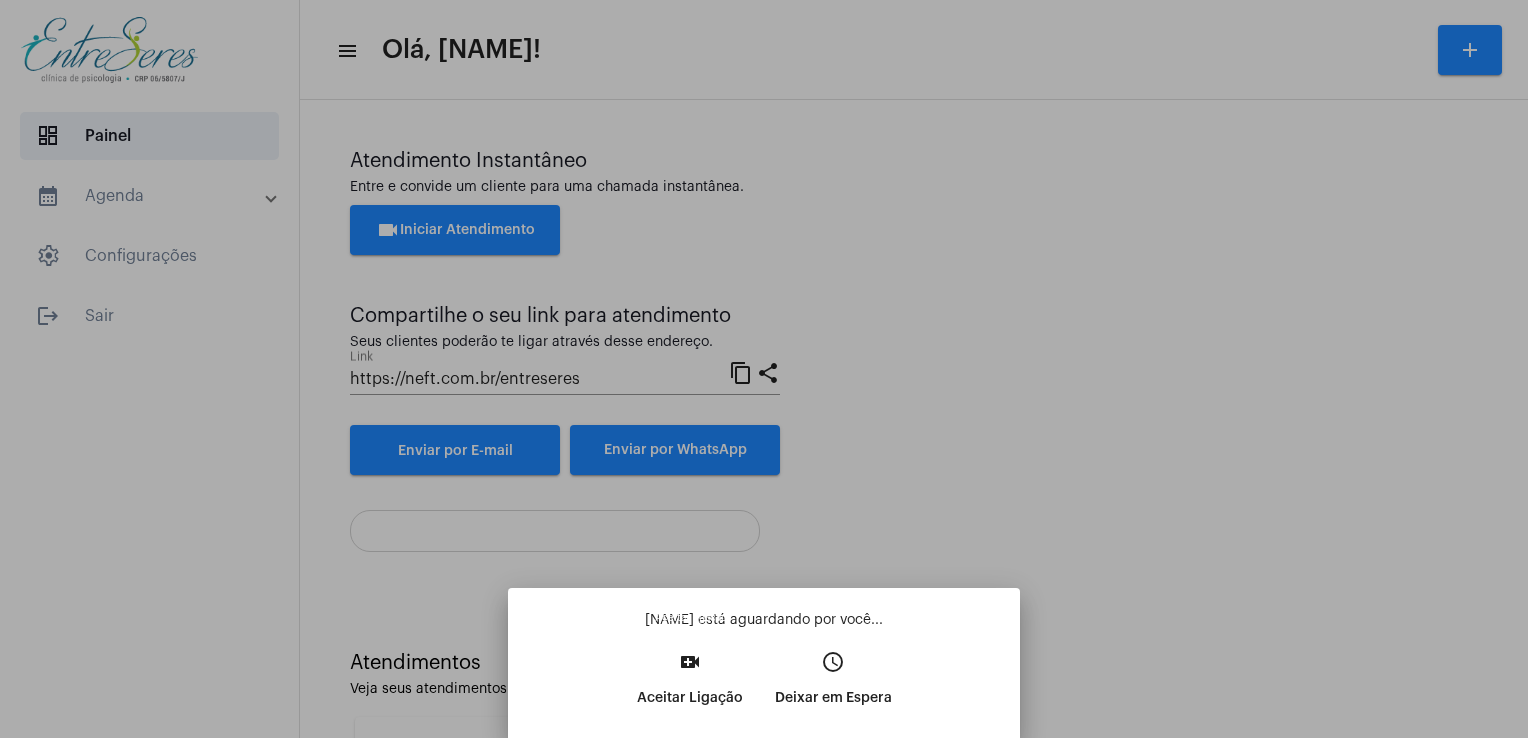 click on "Aceitar Ligação" at bounding box center (690, 698) 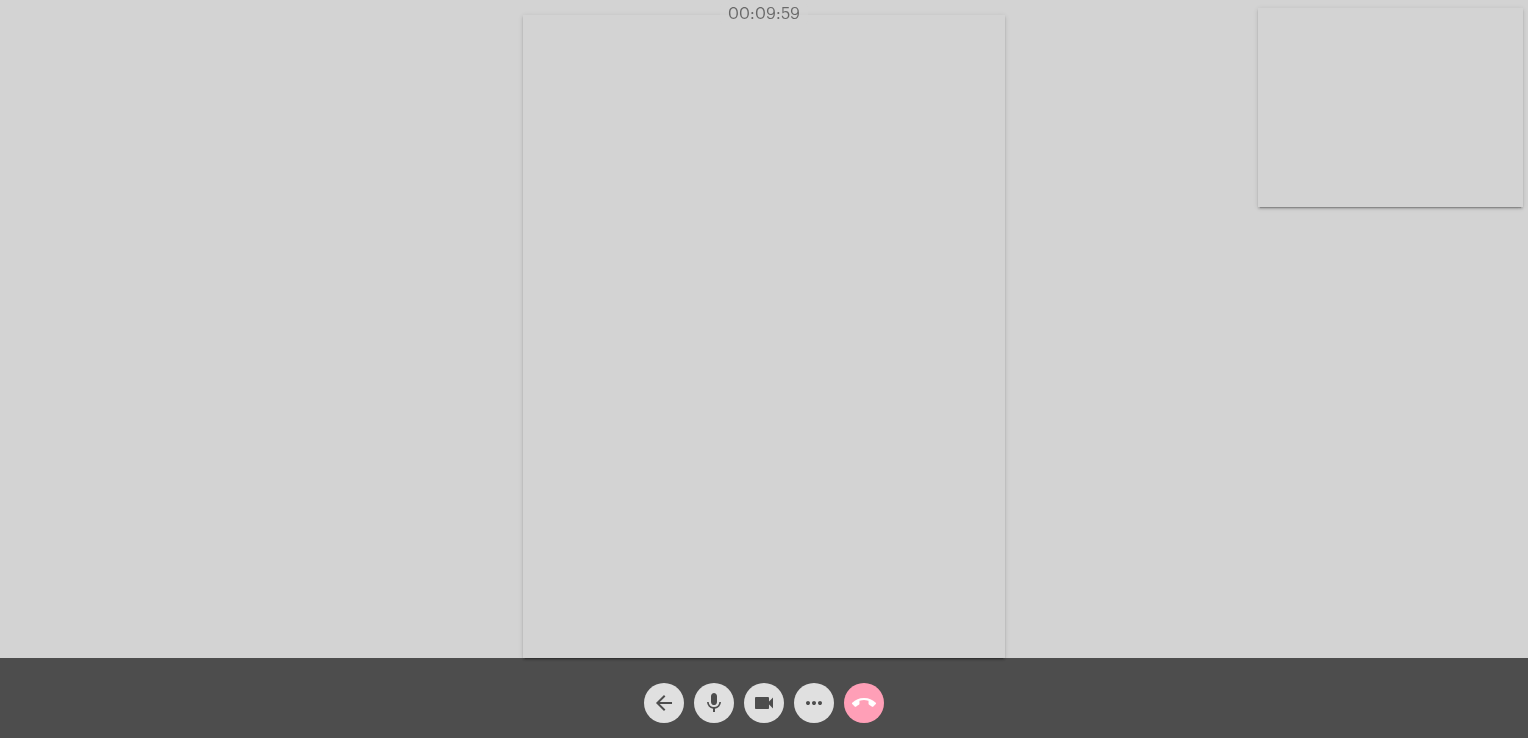 click on "call_end" 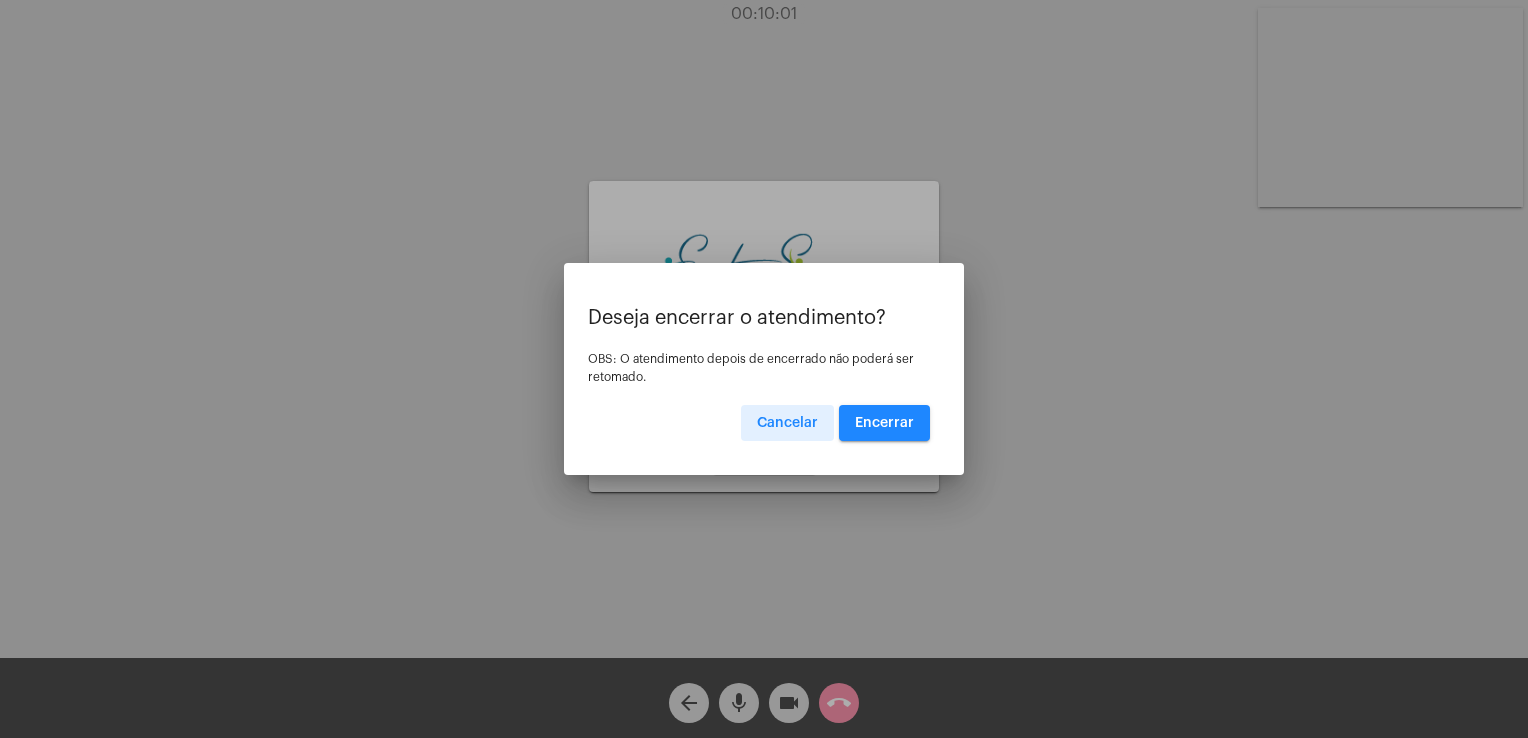 click on "Encerrar" at bounding box center [884, 423] 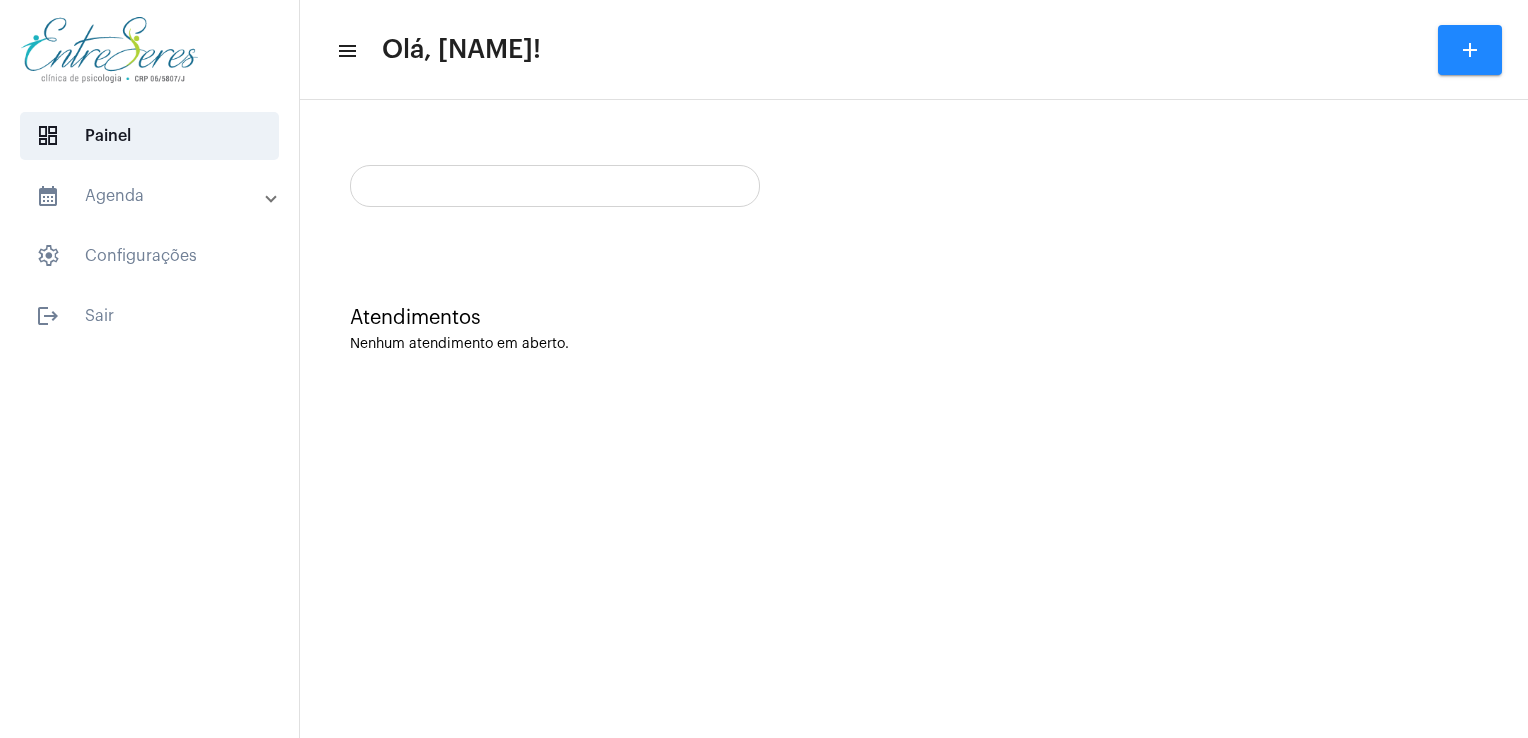 scroll, scrollTop: 0, scrollLeft: 0, axis: both 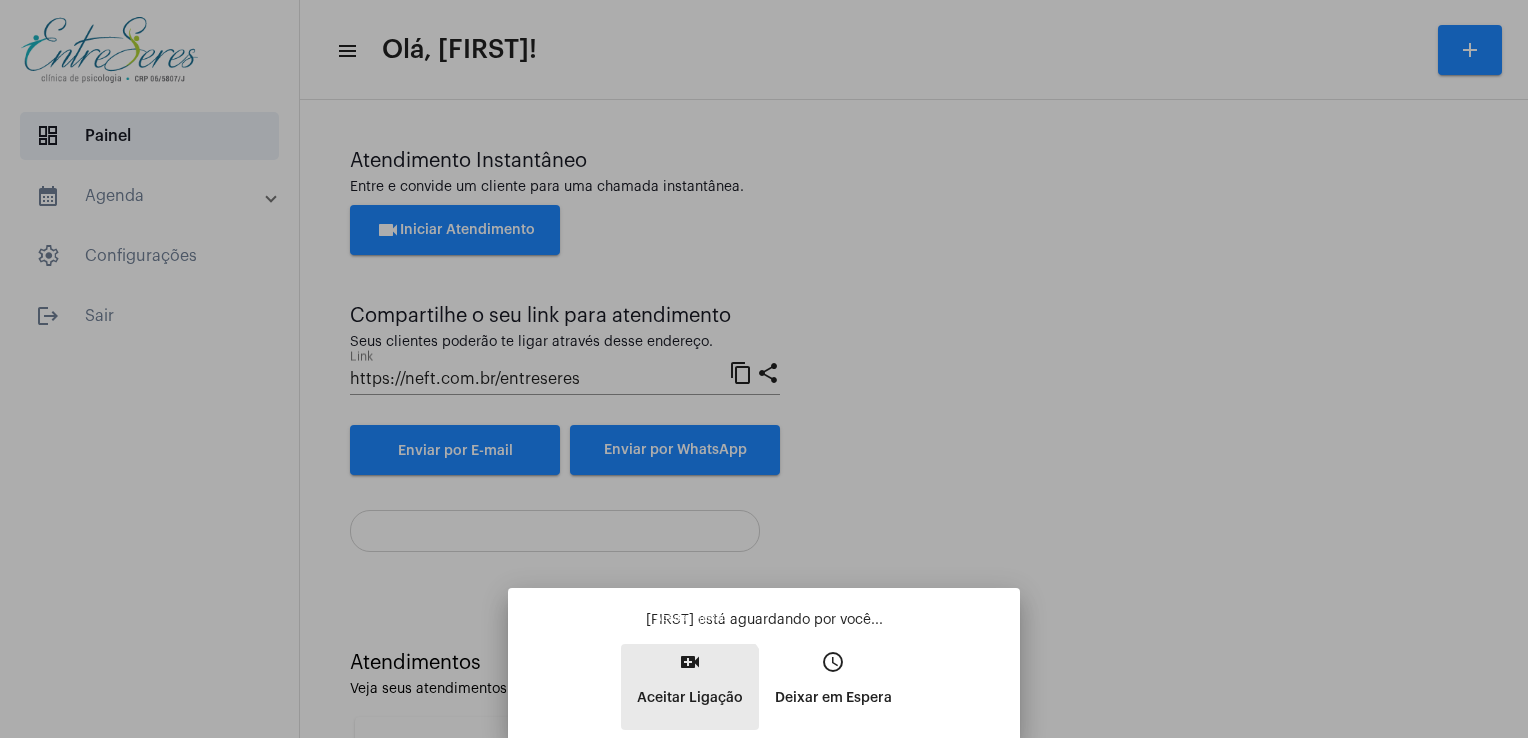 click on "Aceitar Ligação" at bounding box center [690, 698] 